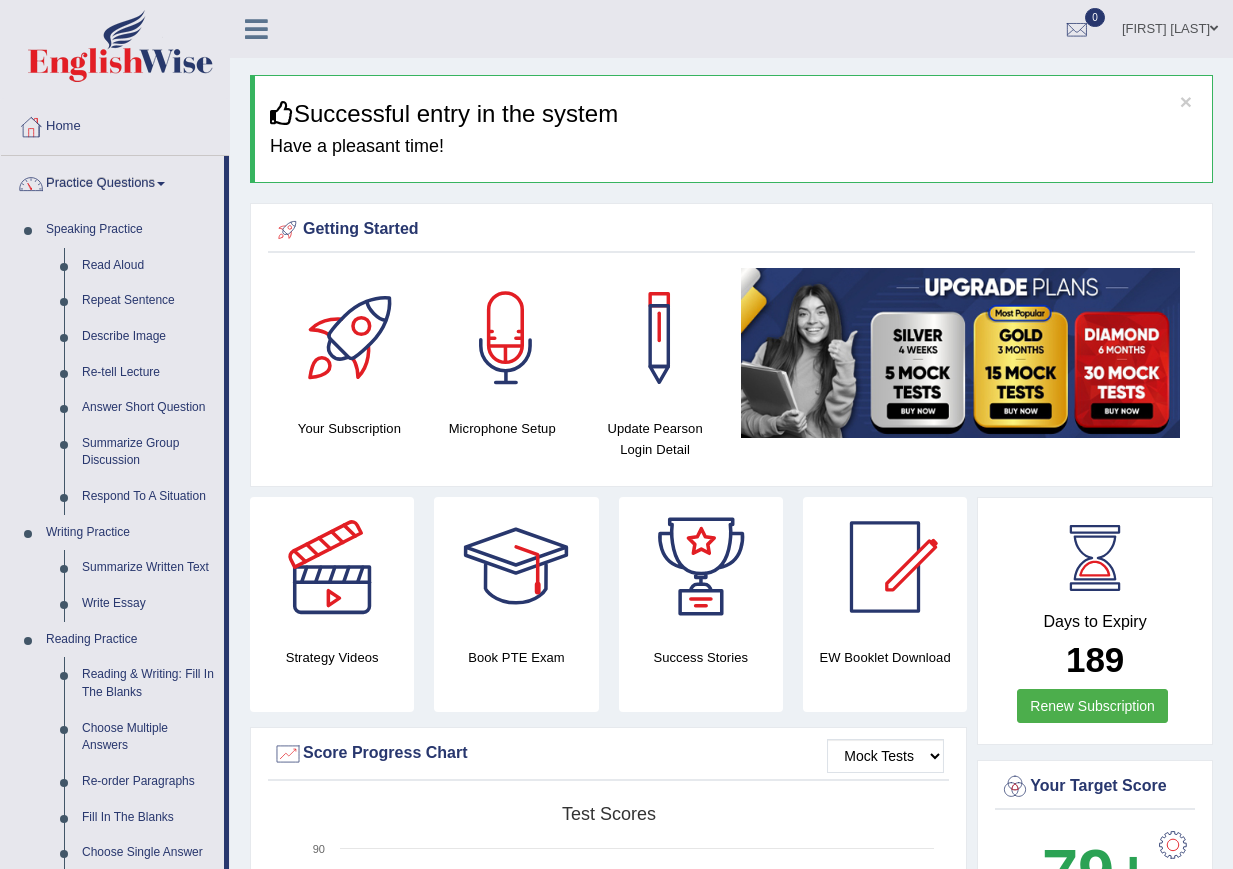 scroll, scrollTop: 0, scrollLeft: 0, axis: both 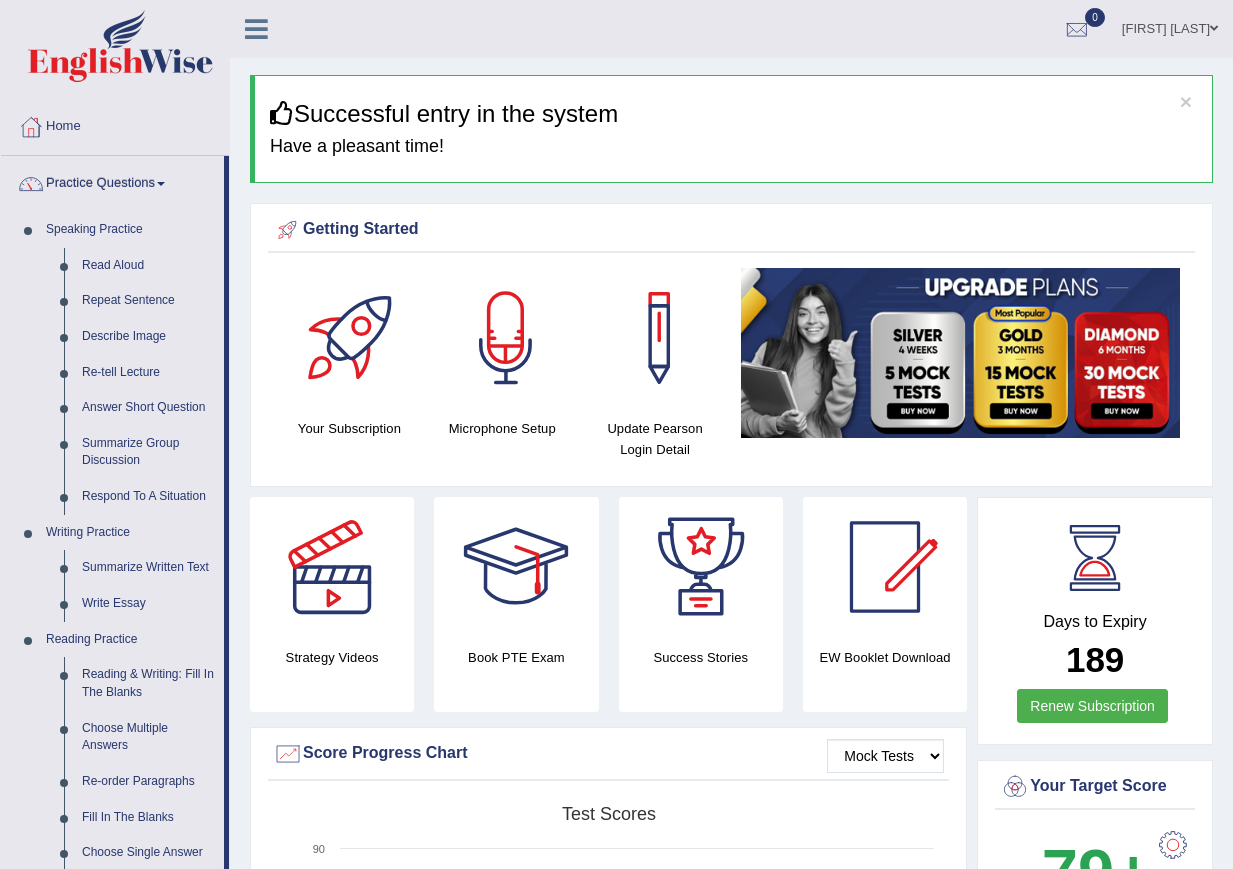 click on "Parwin Mohammadi" at bounding box center (1170, 26) 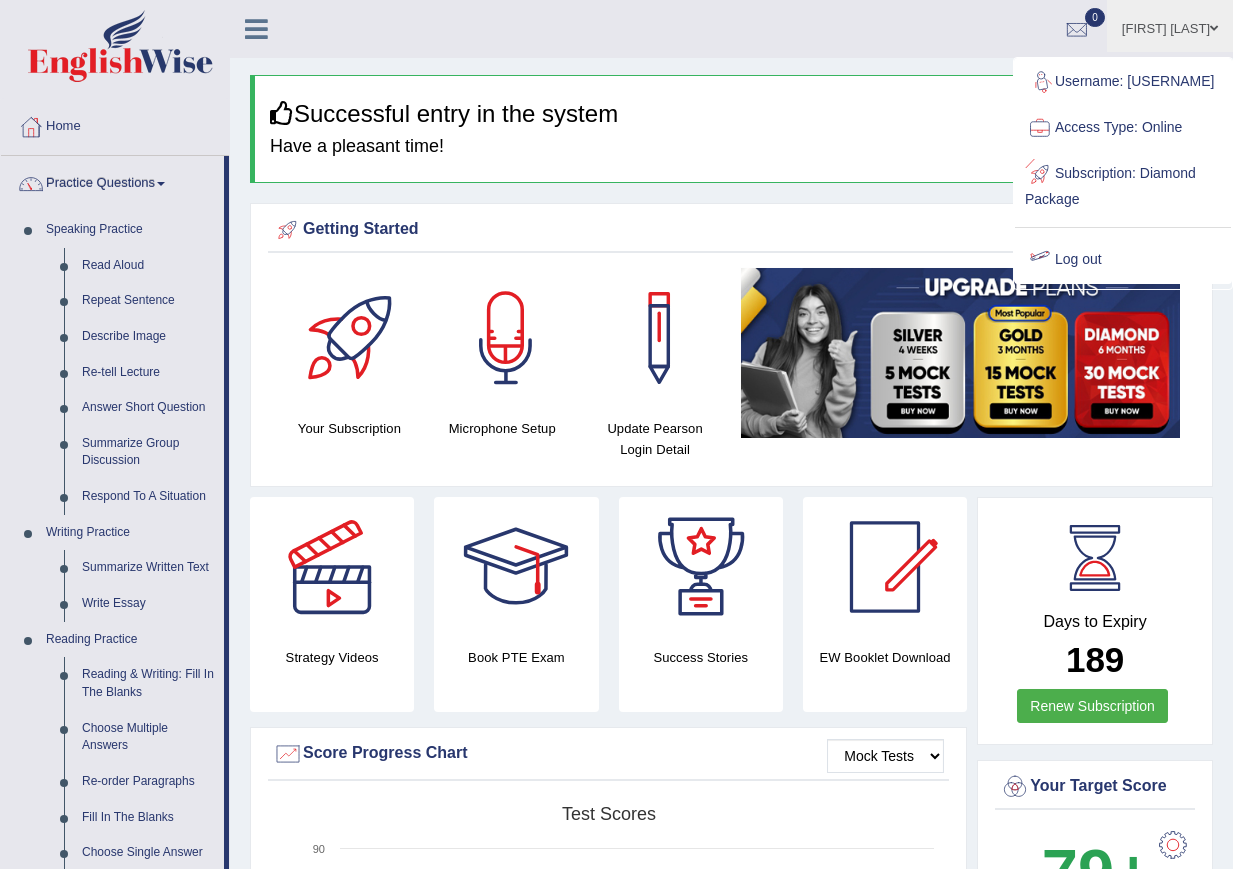 click on "Log out" at bounding box center (1123, 260) 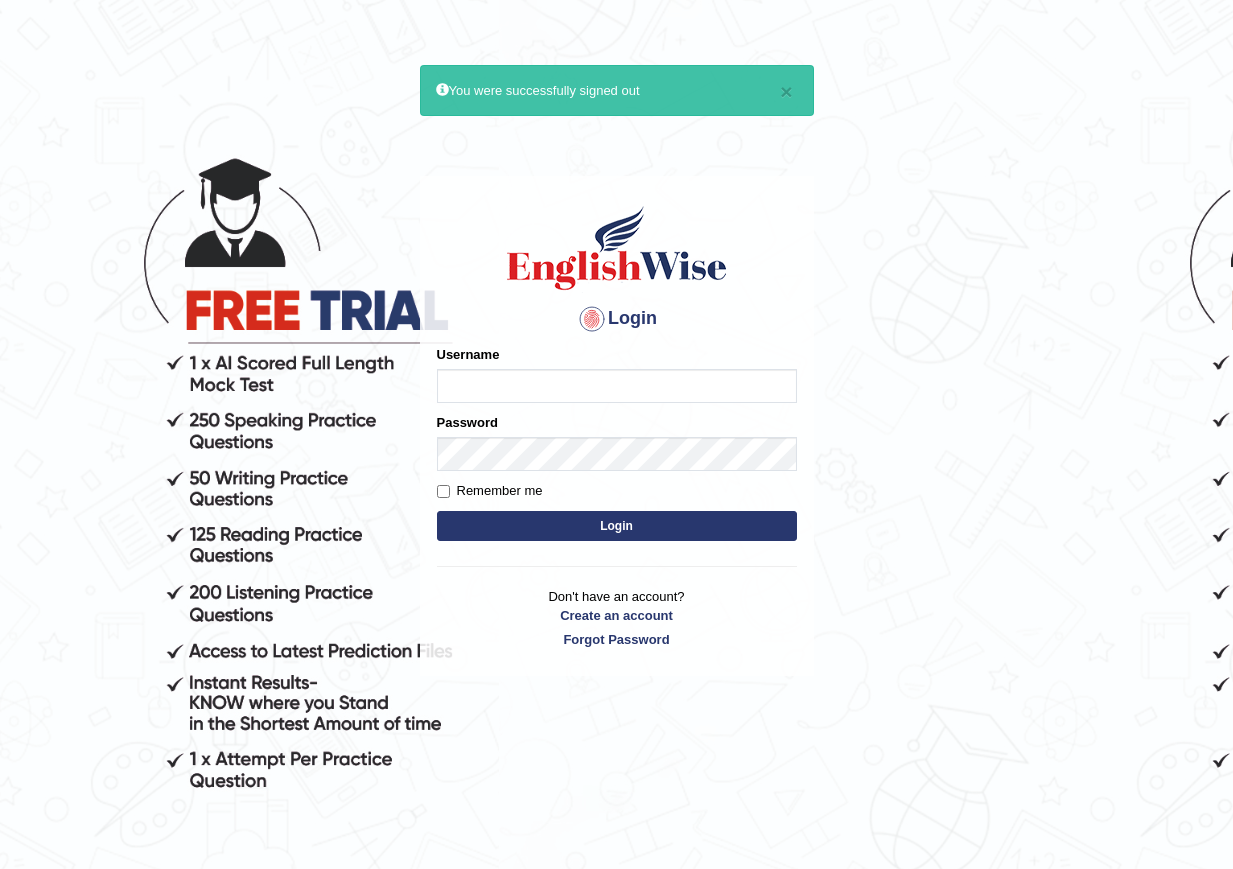 scroll, scrollTop: 0, scrollLeft: 0, axis: both 